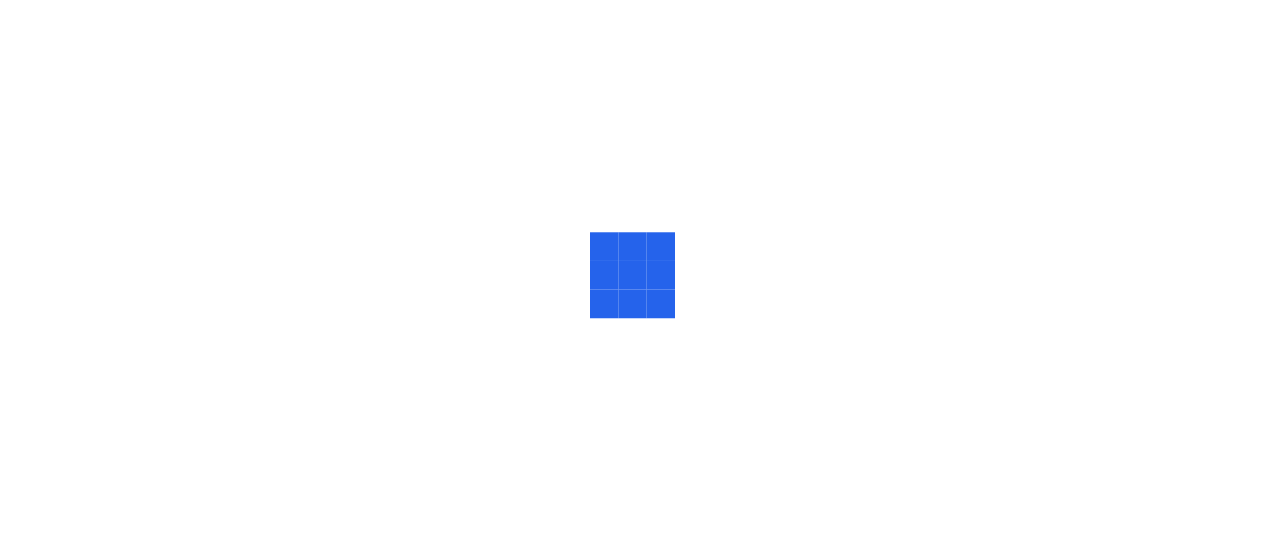scroll, scrollTop: 0, scrollLeft: 0, axis: both 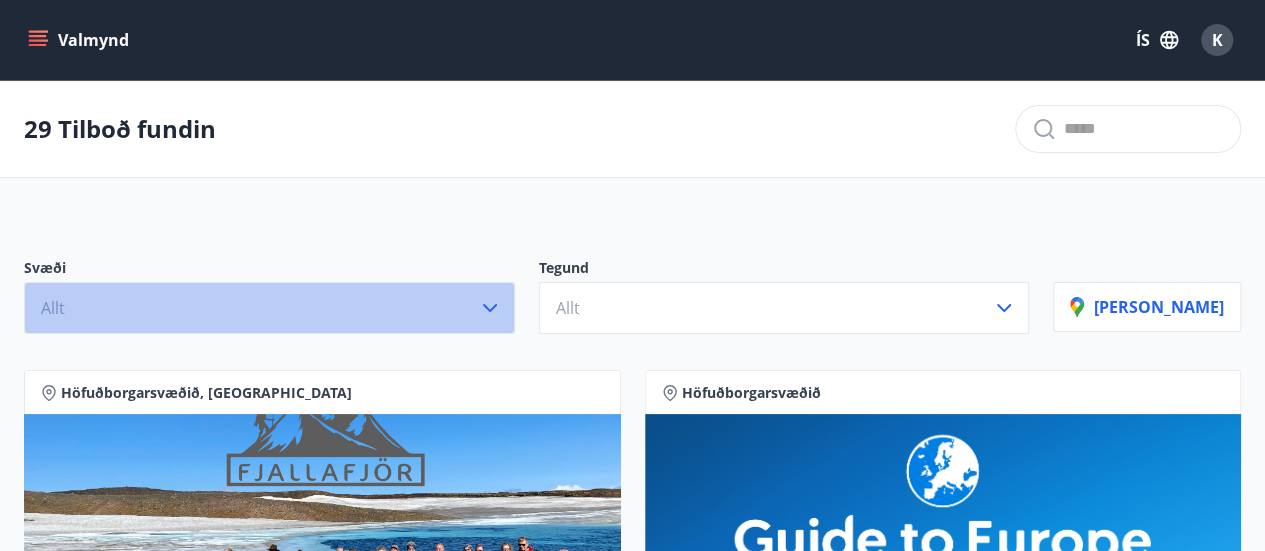 click 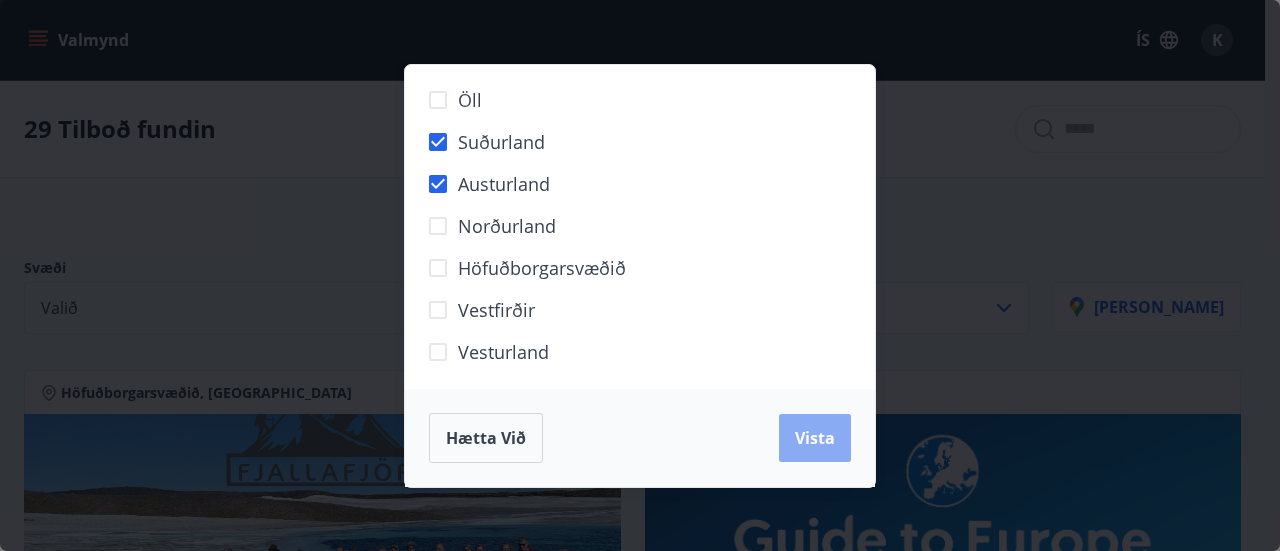 click on "Vista" at bounding box center (815, 438) 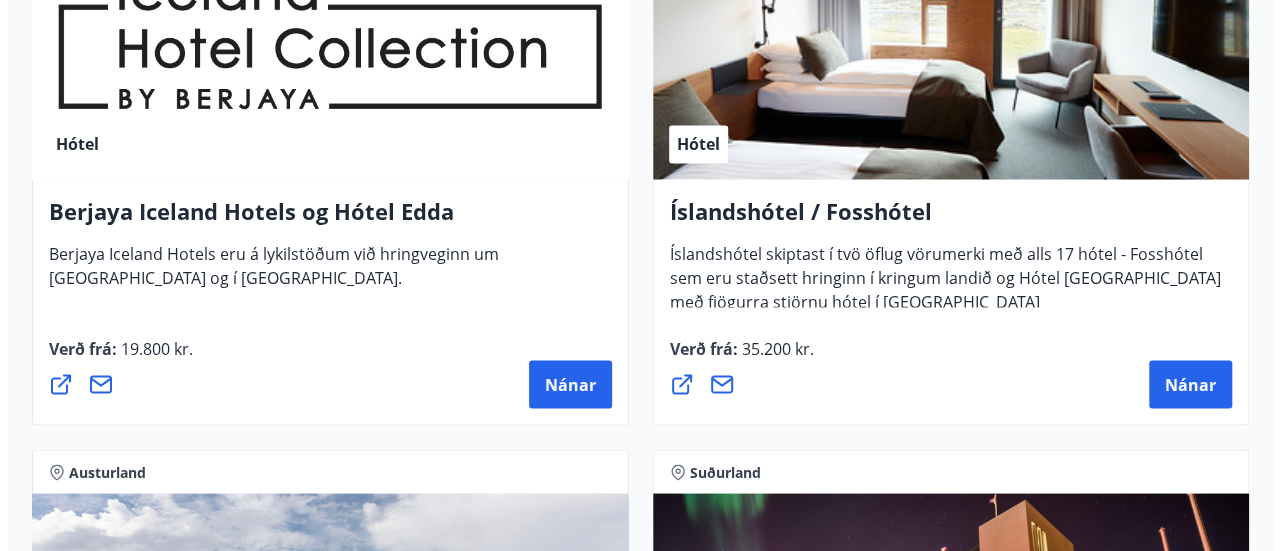 scroll, scrollTop: 1727, scrollLeft: 0, axis: vertical 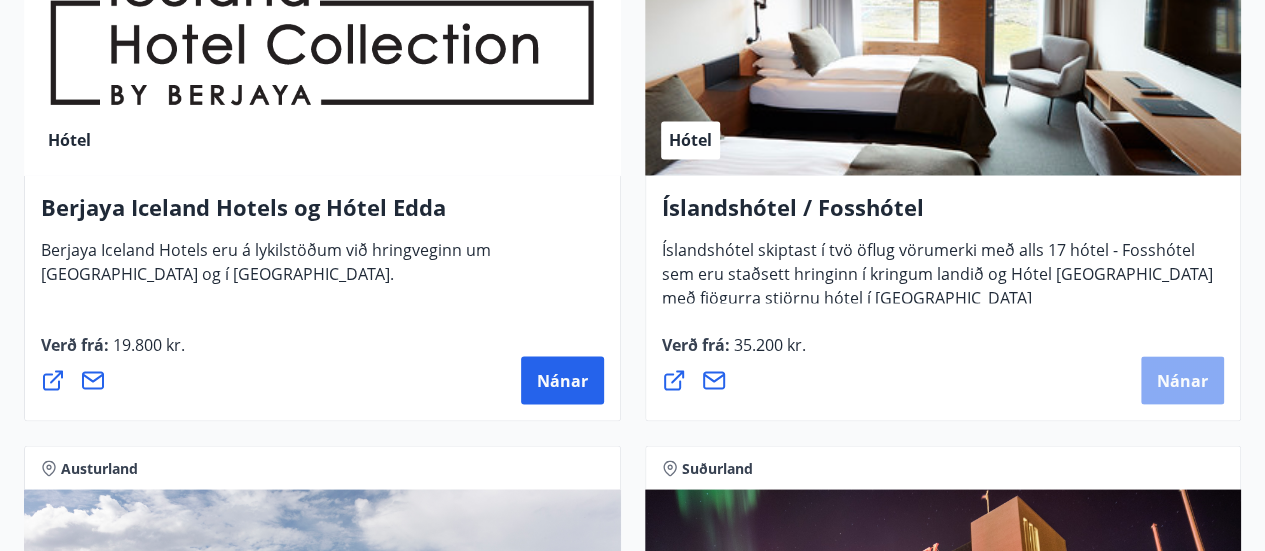 click on "Nánar" at bounding box center [1182, 380] 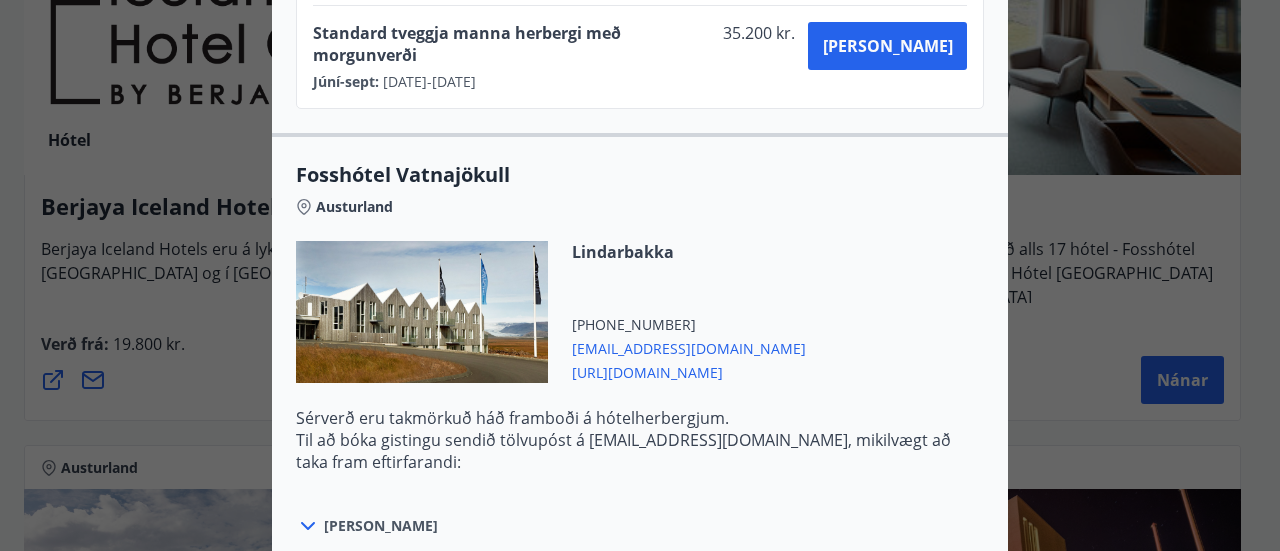 scroll, scrollTop: 1154, scrollLeft: 0, axis: vertical 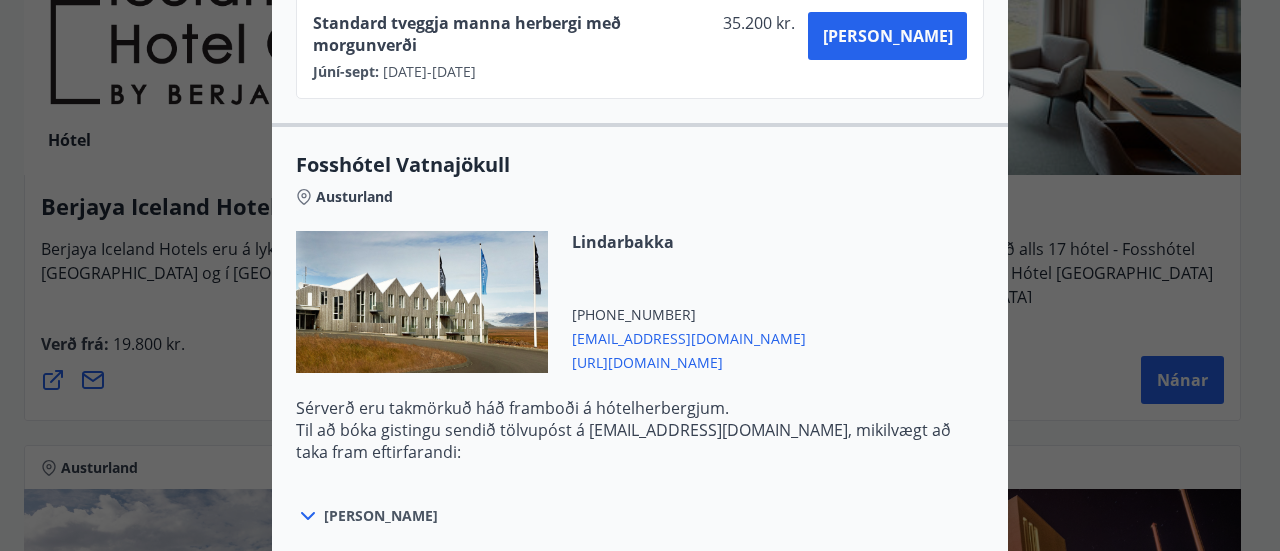 click on "[URL][DOMAIN_NAME]" at bounding box center (689, 361) 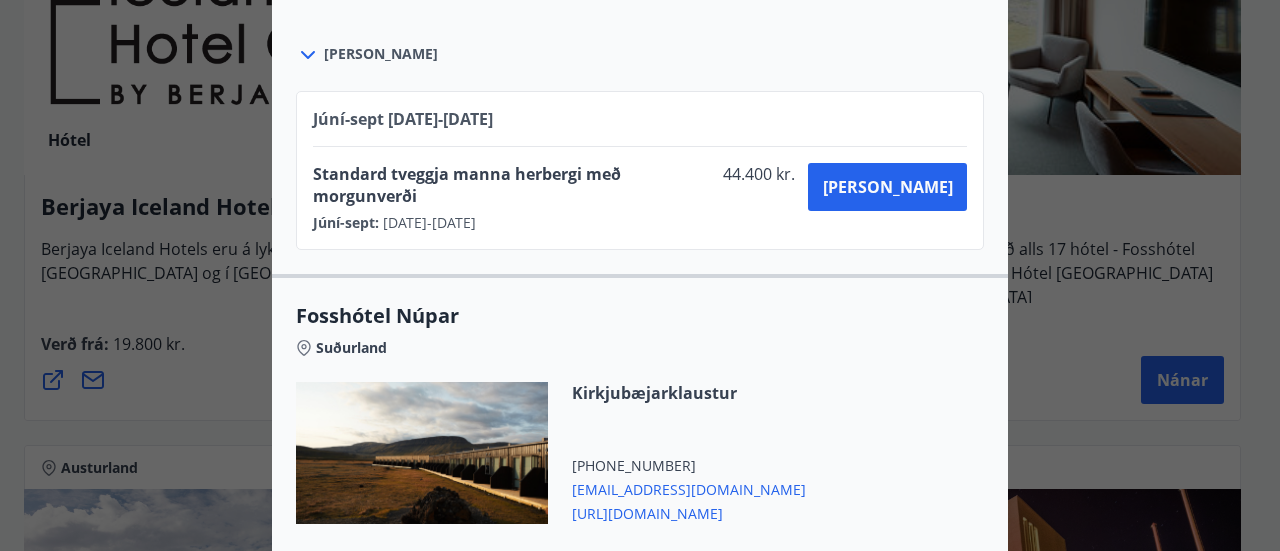 scroll, scrollTop: 2290, scrollLeft: 0, axis: vertical 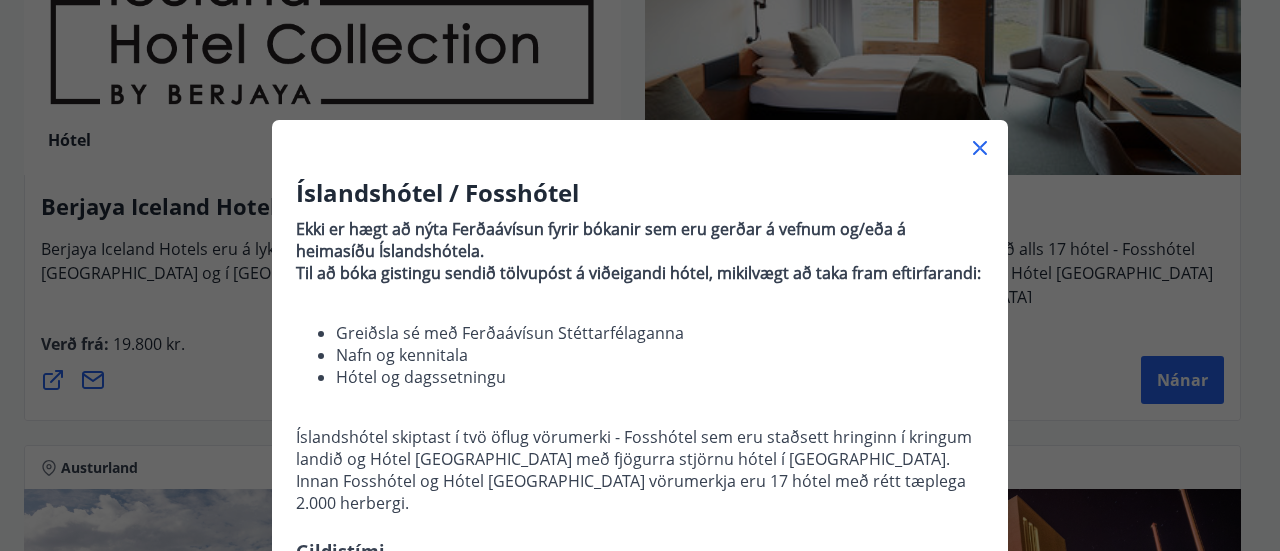 click 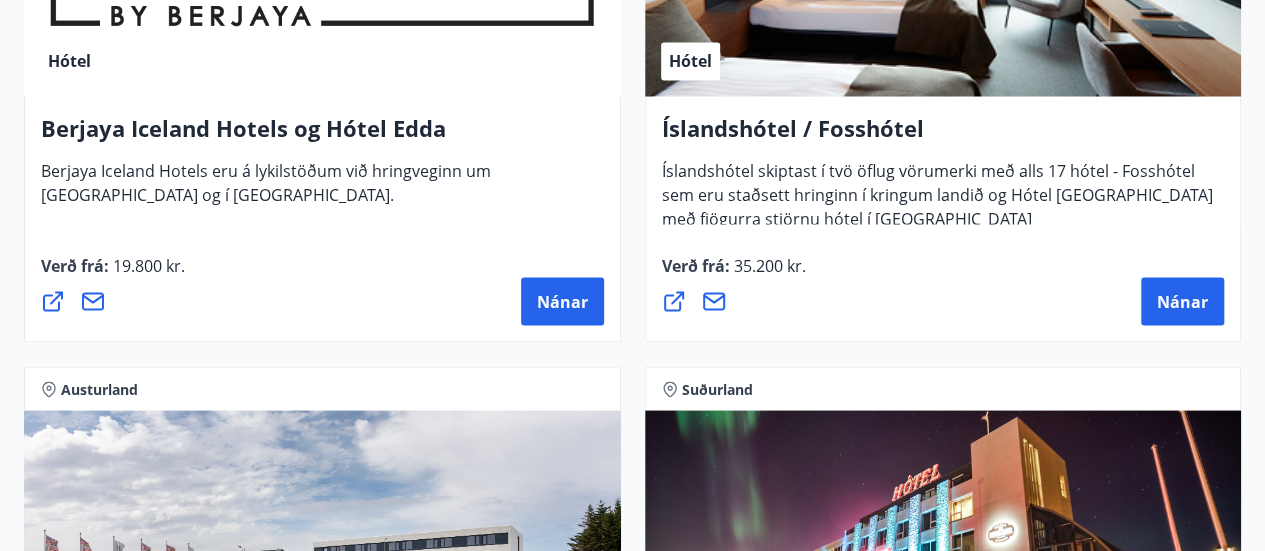 scroll, scrollTop: 1809, scrollLeft: 0, axis: vertical 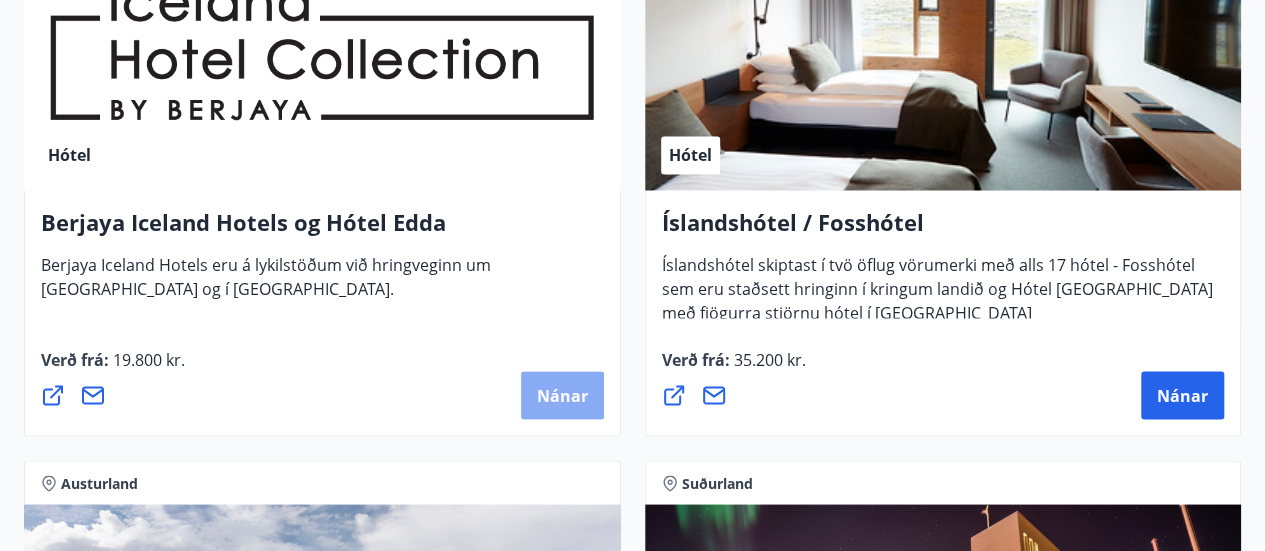 click on "Nánar" at bounding box center [562, 395] 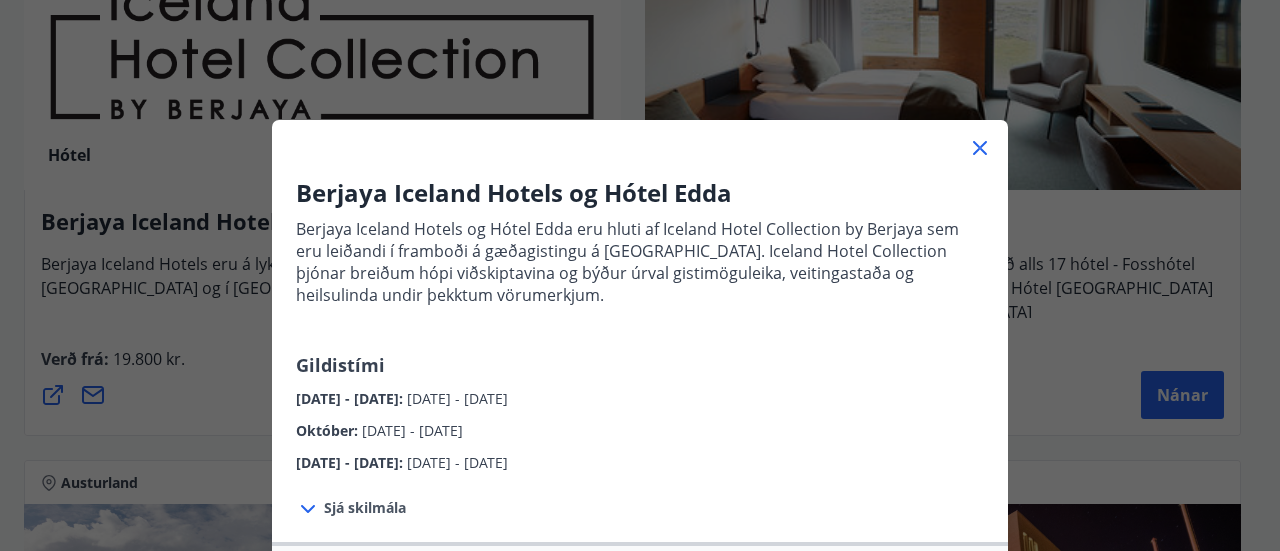 click at bounding box center [640, 317] 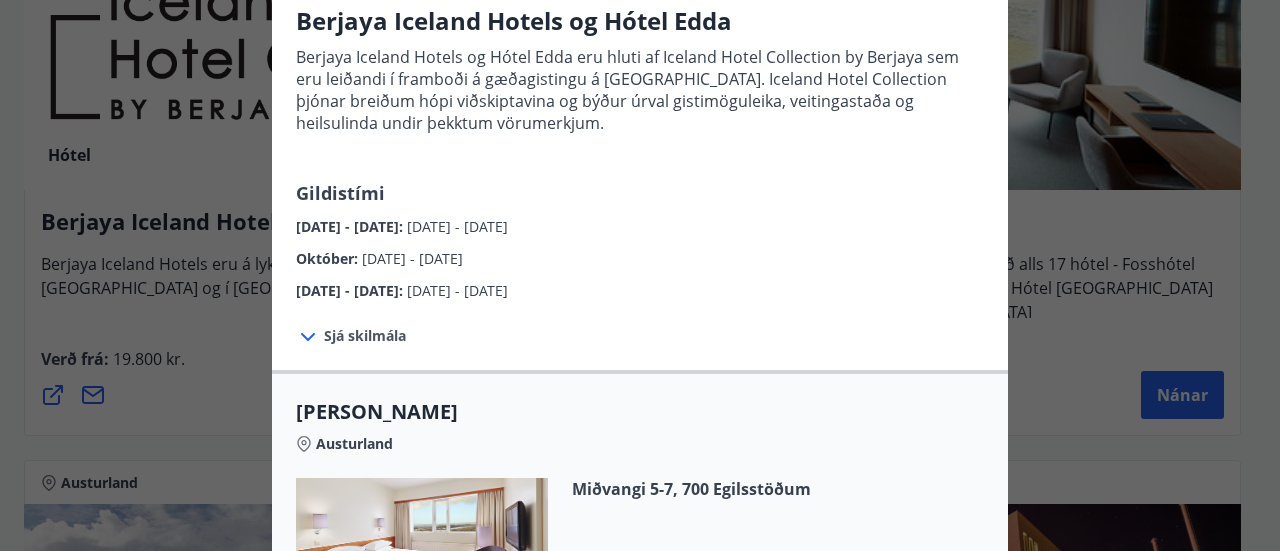 scroll, scrollTop: 224, scrollLeft: 0, axis: vertical 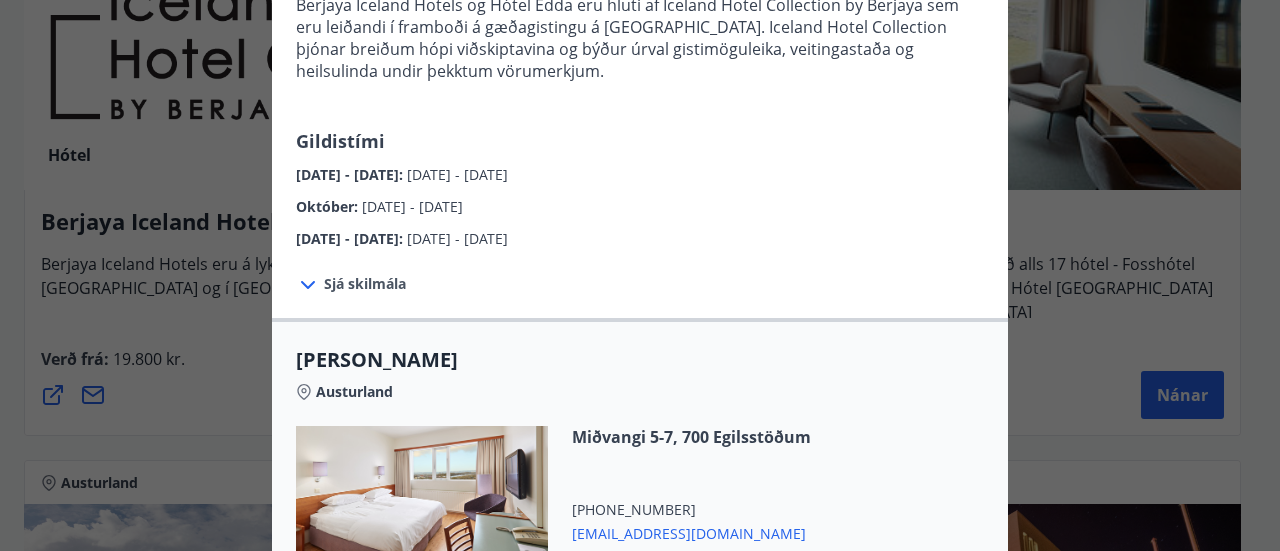 click on "Sjá skilmála" at bounding box center (365, 284) 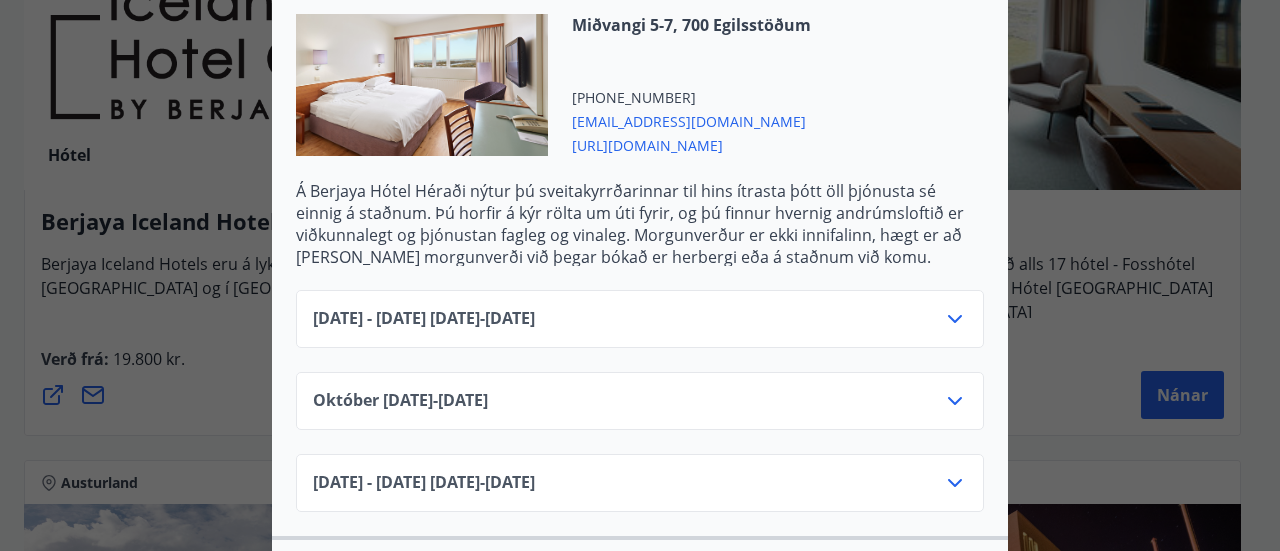 scroll, scrollTop: 819, scrollLeft: 0, axis: vertical 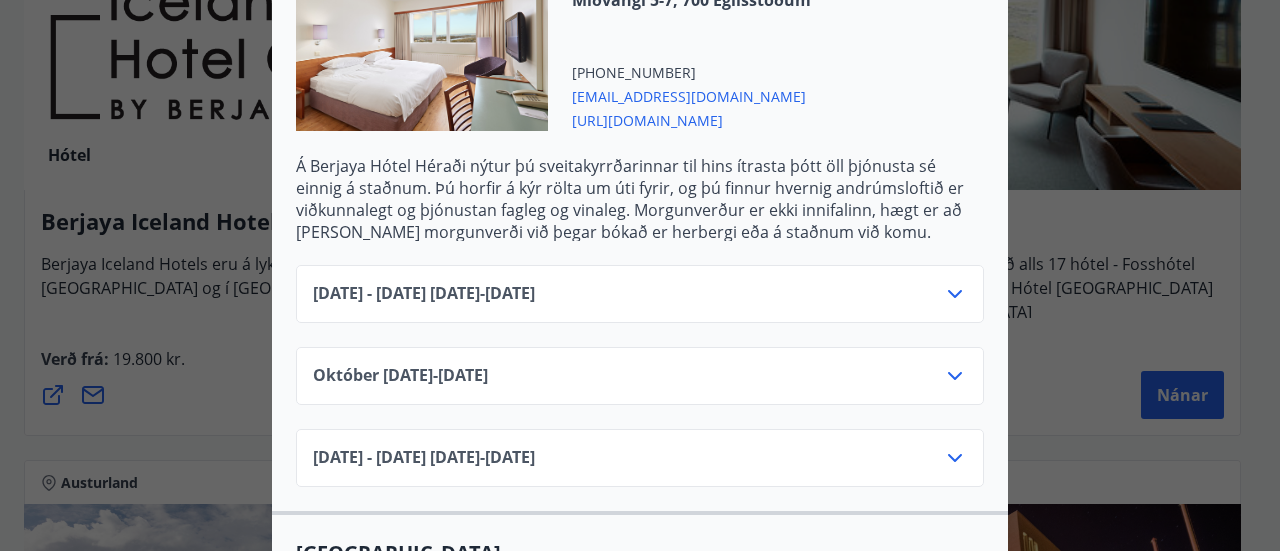 click 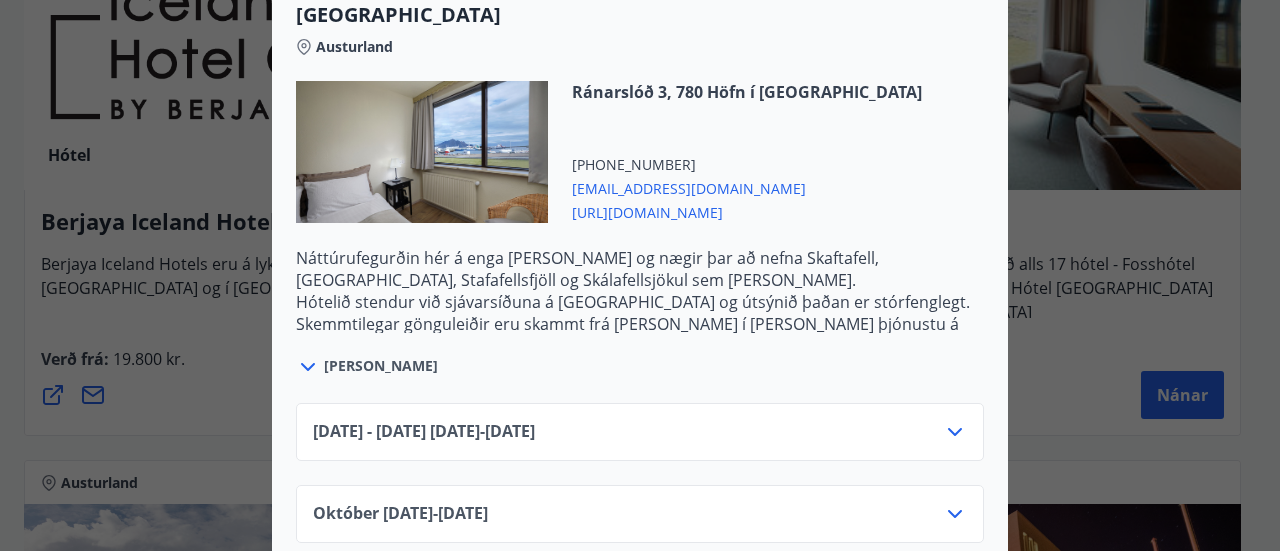 scroll, scrollTop: 1448, scrollLeft: 0, axis: vertical 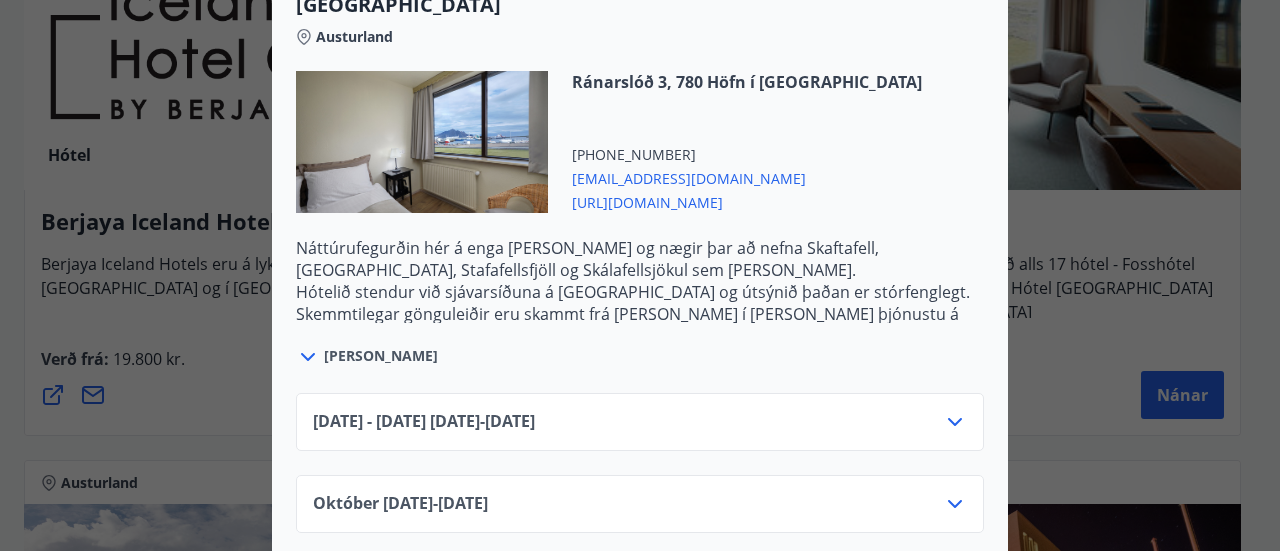 click 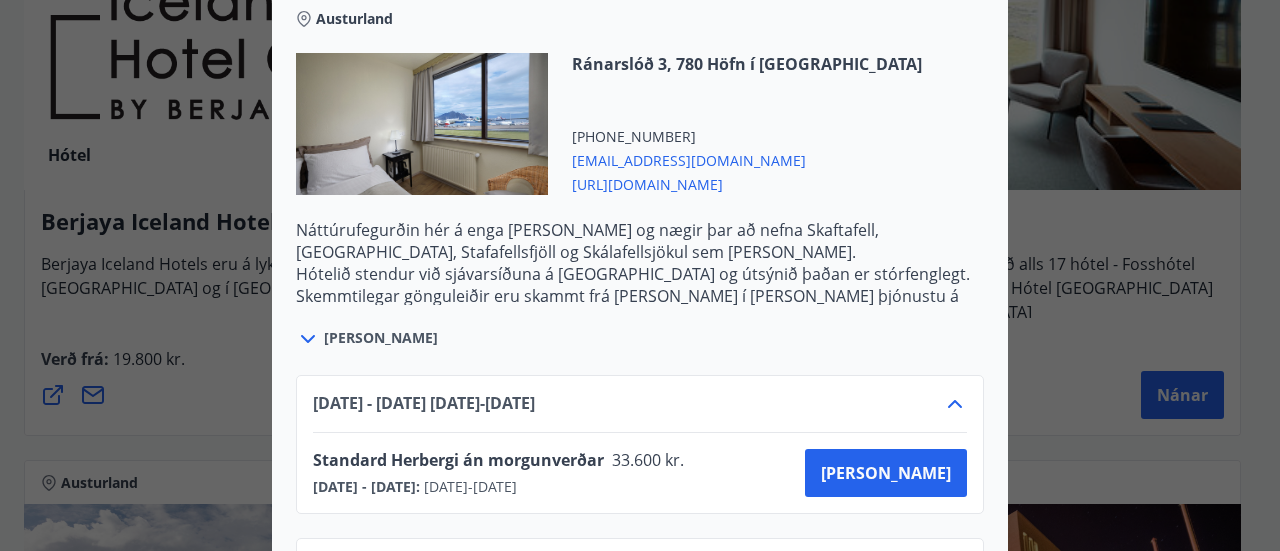 scroll, scrollTop: 1469, scrollLeft: 0, axis: vertical 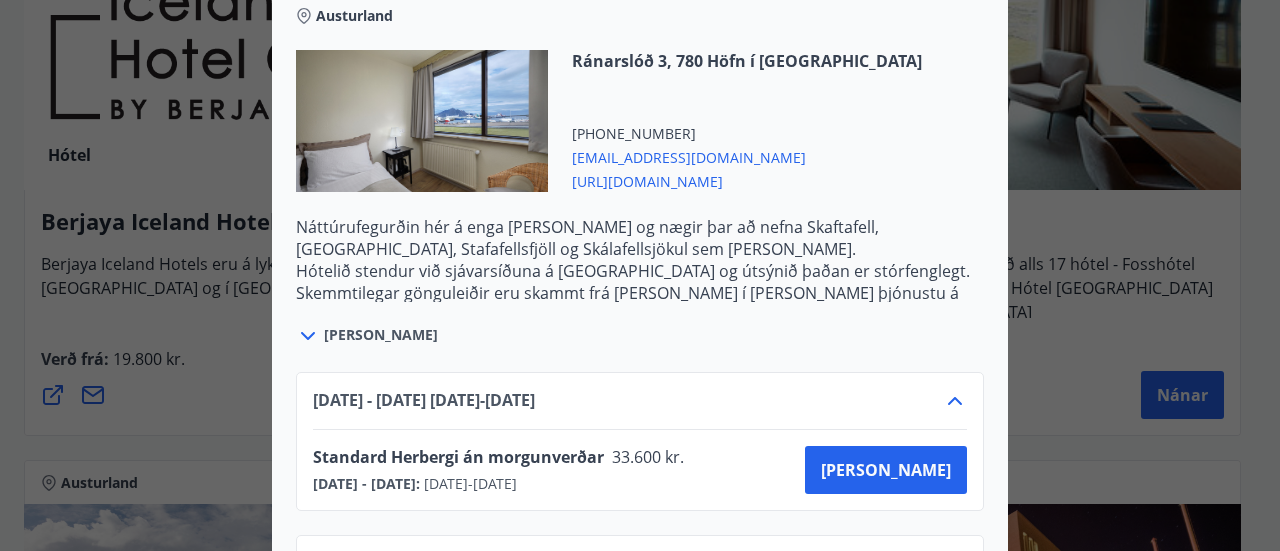 click on "[URL][DOMAIN_NAME]" at bounding box center [747, 180] 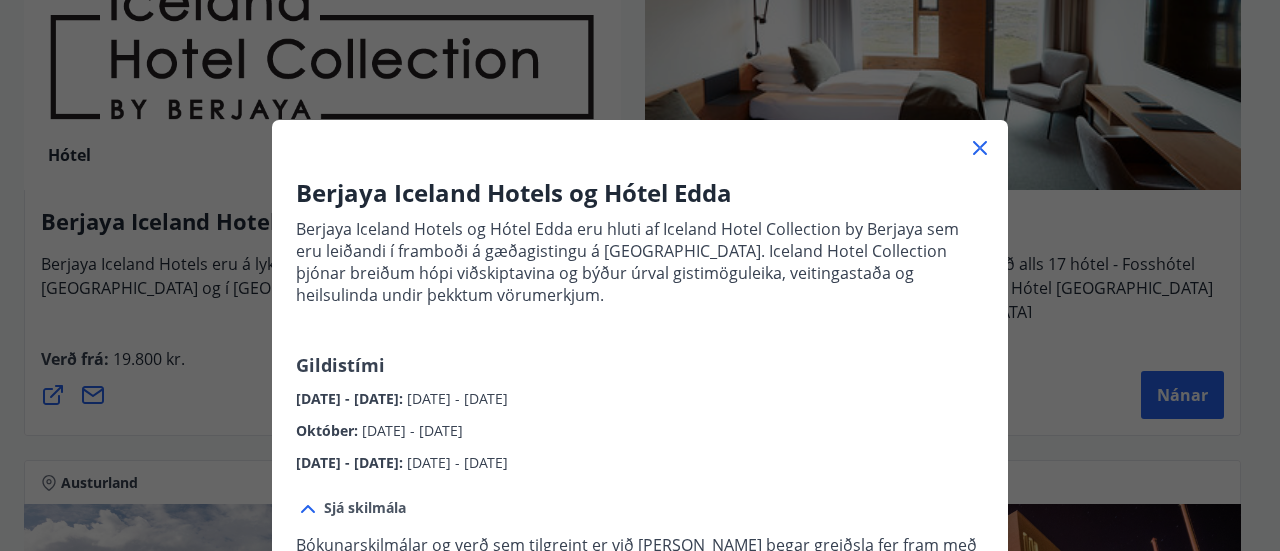 click on "Berjaya Iceland Hotels og Hótel Edda Berjaya Iceland Hotels og Hótel Edda eru hluti af Iceland Hotel Collection by Berjaya sem eru leiðandi í framboði á gæðagistingu á [GEOGRAPHIC_DATA]. Iceland Hotel Collection þjónar breiðum hópi viðskiptavina og býður úrval gistimöguleika, veitingastaða og heilsulinda undir þekktum vörumerkjum.
Gildistími [DATE] - [DATE] : [DATE] - [DATE] Október : [DATE] - [DATE] [DATE] - [DATE] : [DATE] - [DATE] Sjá skilmála Bókunarskilmálar og verð sem tilgreint er við [PERSON_NAME] þegar greiðsla fer fram með ferðaávísun. Ef afbókun [PERSON_NAME] eftir að afbókunarskilmálar taka gildi, eða ef gestur mætir ekki, verður rukkað fyrir heildarkostnað bókunar af kreditkorti gestsins.
Ekki er hægt að greiða fyrir fyrirframgreiddar bókanir með ferðaávísun.
[PERSON_NAME] er ekki innifalinn í verði.
Berjaya Hótel Hérað Austurland [STREET_ADDRESS] [PHONE_NUMBER] [EMAIL_ADDRESS][DOMAIN_NAME]" at bounding box center [640, 275] 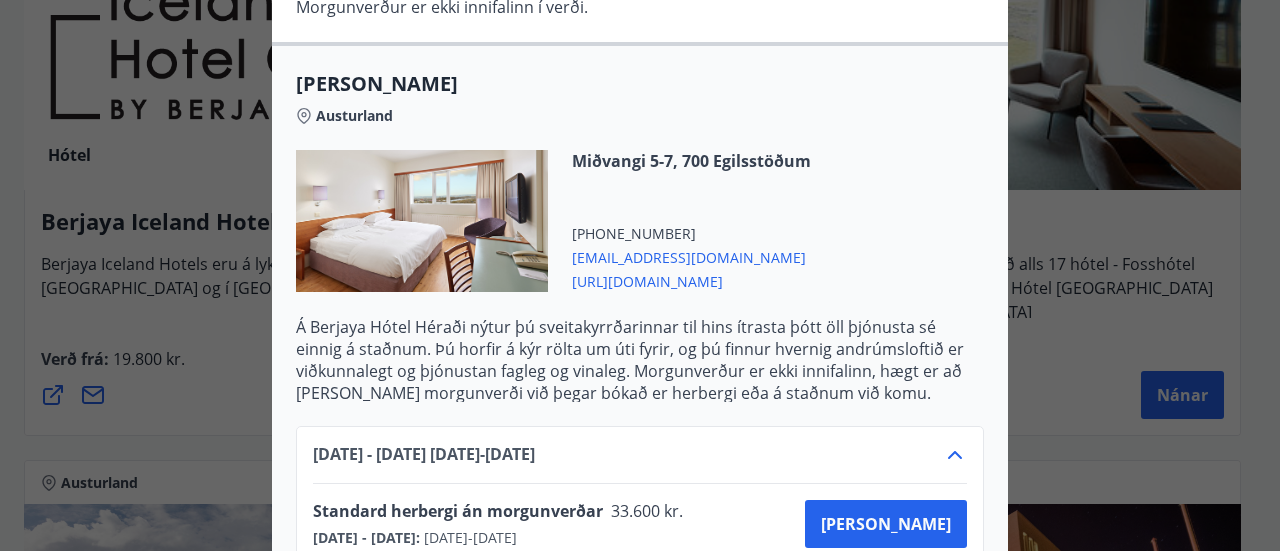 scroll, scrollTop: 660, scrollLeft: 0, axis: vertical 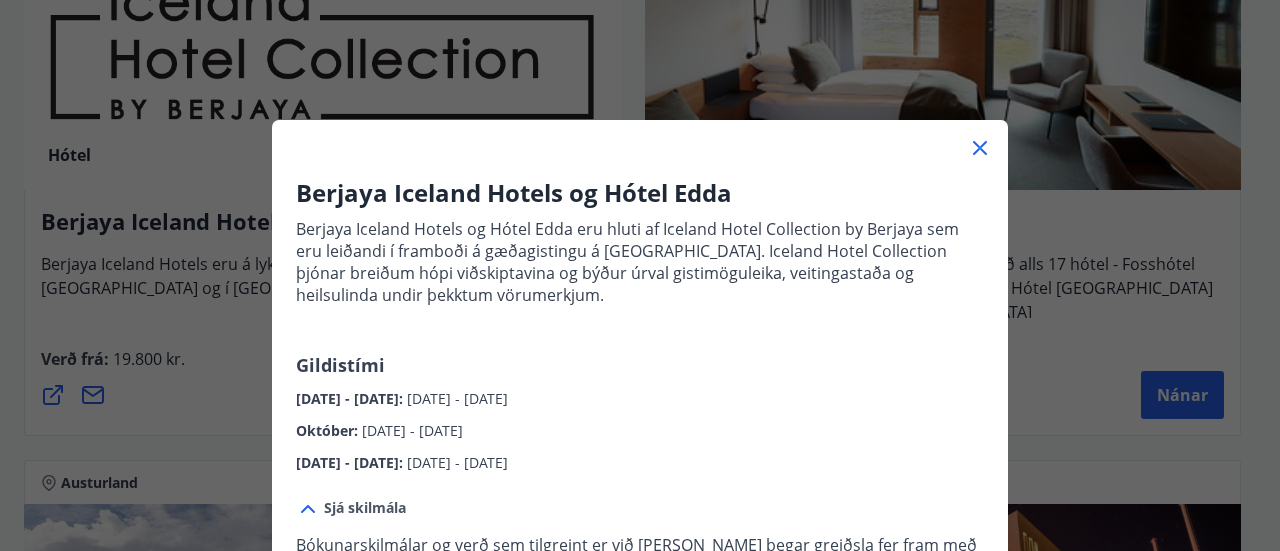 click on "Berjaya Iceland Hotels og Hótel Edda Berjaya Iceland Hotels og Hótel Edda eru hluti af Iceland Hotel Collection by Berjaya sem eru leiðandi í framboði á gæðagistingu á [GEOGRAPHIC_DATA]. Iceland Hotel Collection þjónar breiðum hópi viðskiptavina og býður úrval gistimöguleika, veitingastaða og heilsulinda undir þekktum vörumerkjum.
Gildistími [DATE] - [DATE] : [DATE] - [DATE] Október : [DATE] - [DATE] [DATE] - [DATE] : [DATE] - [DATE] Sjá skilmála Bókunarskilmálar og verð sem tilgreint er við [PERSON_NAME] þegar greiðsla fer fram með ferðaávísun. Ef afbókun [PERSON_NAME] eftir að afbókunarskilmálar taka gildi, eða ef gestur mætir ekki, verður rukkað fyrir heildarkostnað bókunar af kreditkorti gestsins.
Ekki er hægt að greiða fyrir fyrirframgreiddar bókanir með ferðaávísun.
[PERSON_NAME] er ekki innifalinn í verði.
Berjaya Hótel Hérað Austurland [STREET_ADDRESS] [PHONE_NUMBER] [EMAIL_ADDRESS][DOMAIN_NAME]" at bounding box center [640, 275] 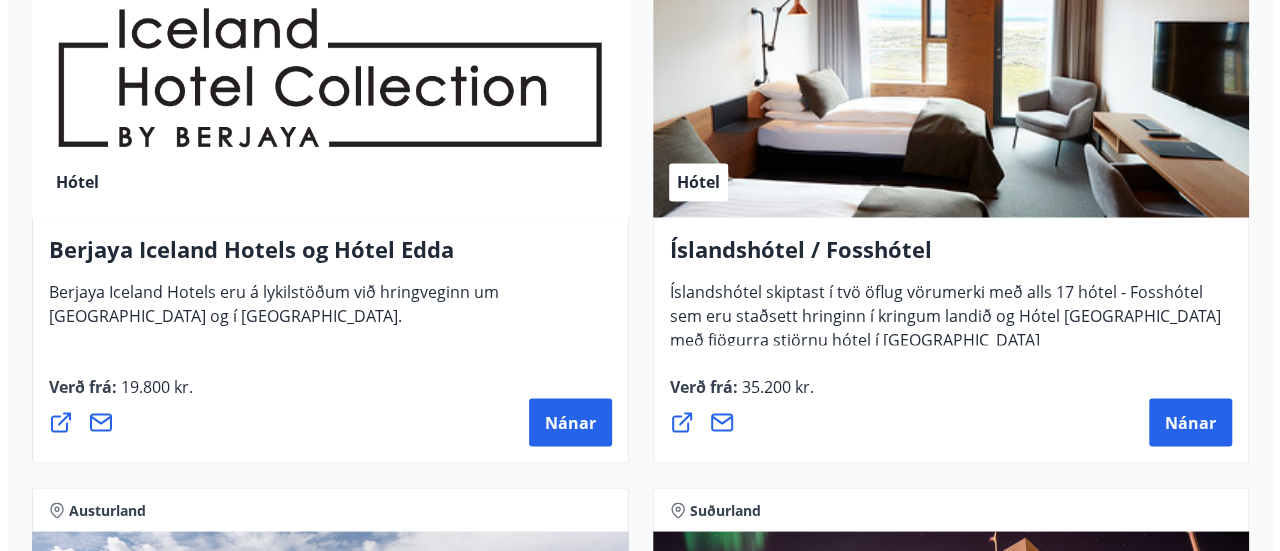 scroll, scrollTop: 1710, scrollLeft: 0, axis: vertical 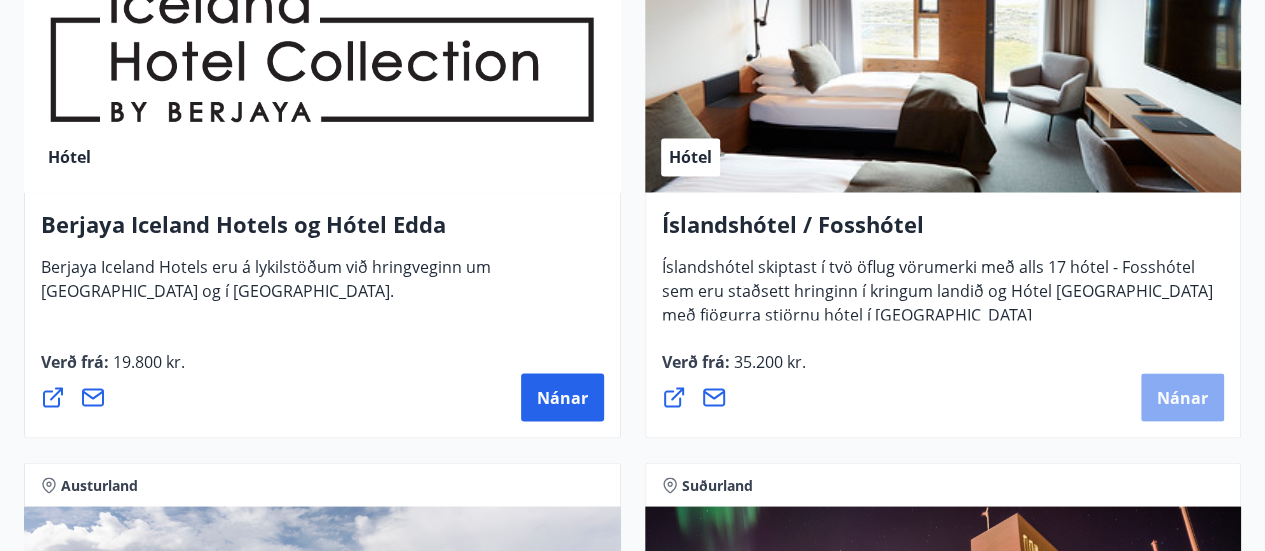 click on "Nánar" at bounding box center [1182, 397] 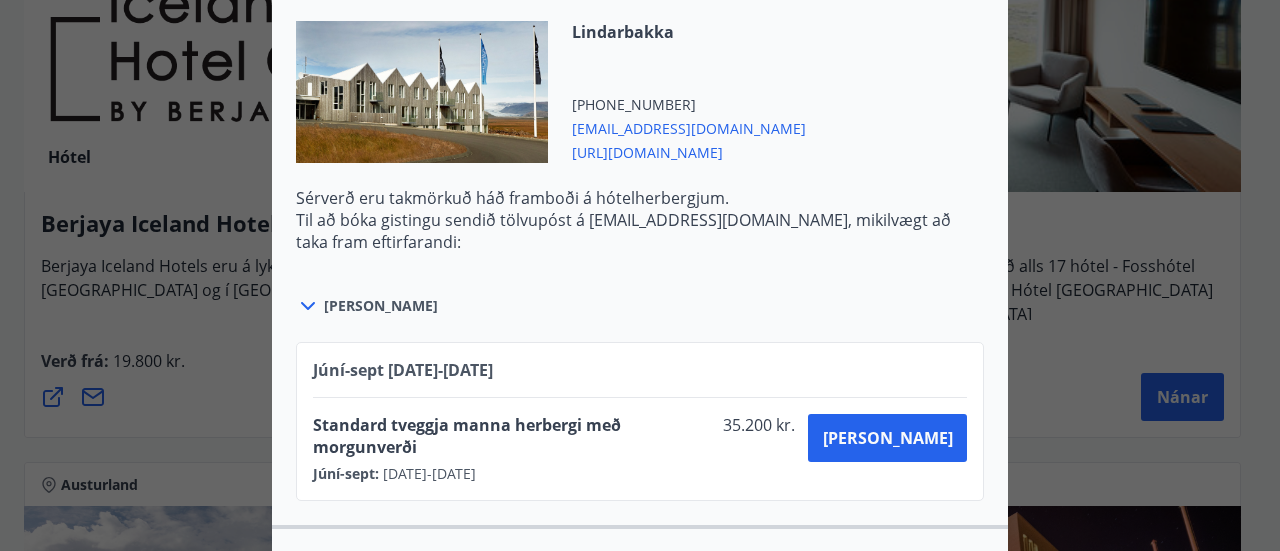 scroll, scrollTop: 1364, scrollLeft: 0, axis: vertical 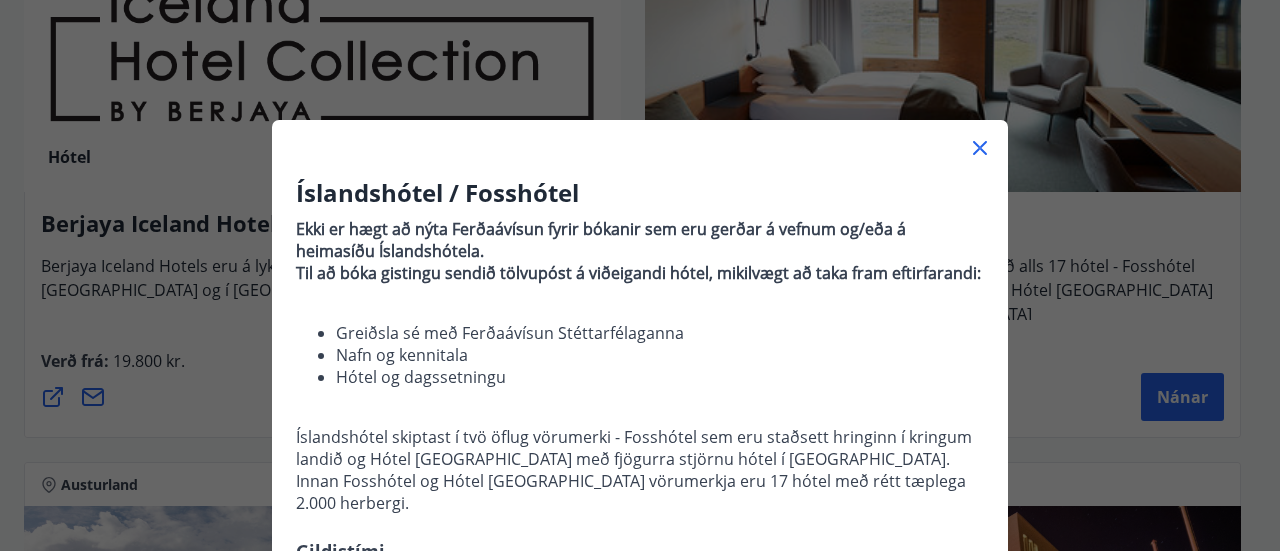 click on "Íslandshótel / Fosshótel Ekki er hægt að nýta Ferðaávísun fyrir bókanir sem eru gerðar á vefnum og/eða á heimasíðu Íslandshótela.
Til að bóka gistingu sendið tölvupóst á viðeigandi hótel, mikilvægt að taka fram eftirfarandi:
Greiðsla sé með Ferðaávísun Stéttarfélaganna
Nafn og kennitala
Hótel og dagssetningu
Íslandshótel skiptast í tvö öflug vörumerki - Fosshótel sem eru staðsett hringinn í kringum landið og Hótel [GEOGRAPHIC_DATA] með fjögurra stjörnu hótel í [GEOGRAPHIC_DATA]. Innan Fosshótel og Hótel [GEOGRAPHIC_DATA] vörumerkja eru 17 hótel með rétt tæplega 2.000 herbergi.
Gildistími Júní-sept : [DATE] - [DATE] Sjá skilmála Sérverð [PERSON_NAME] fyrir standard herbergi með morgunverði, hótelin áskilja sér rétt til að bjóða hærra gjald fyrir aðrar herbergjatýpur.
Sérverð [PERSON_NAME] ekki á sérstökum álagstímum til dæmis á áramótum.
Sérverð eru takmörkuð háð framboði á hótelherbergjum.
[GEOGRAPHIC_DATA]" at bounding box center (640, 275) 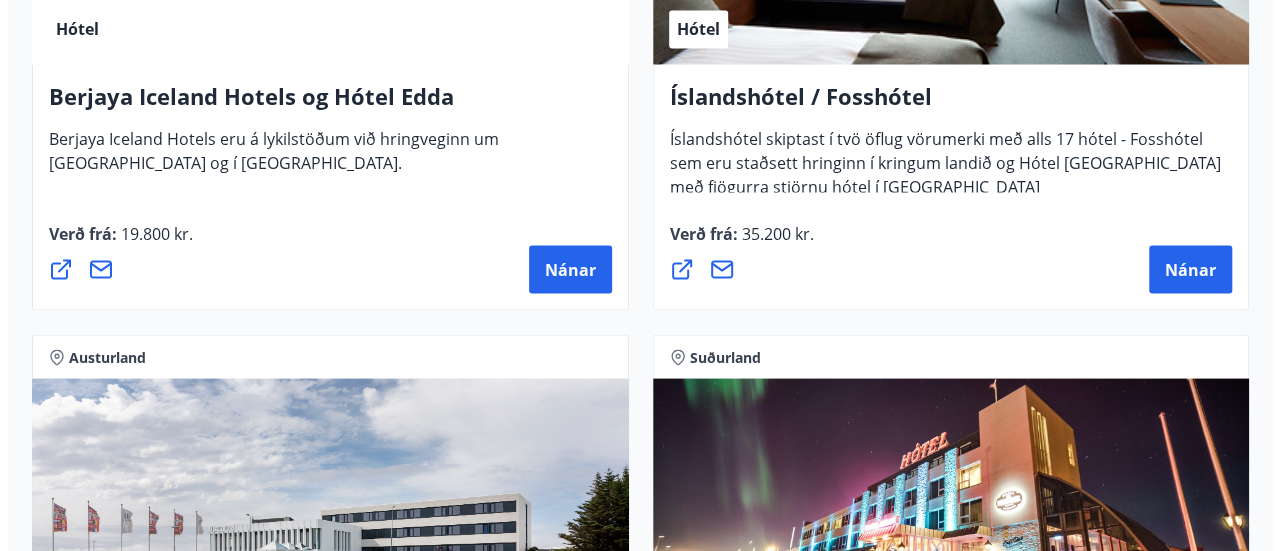 scroll, scrollTop: 1843, scrollLeft: 0, axis: vertical 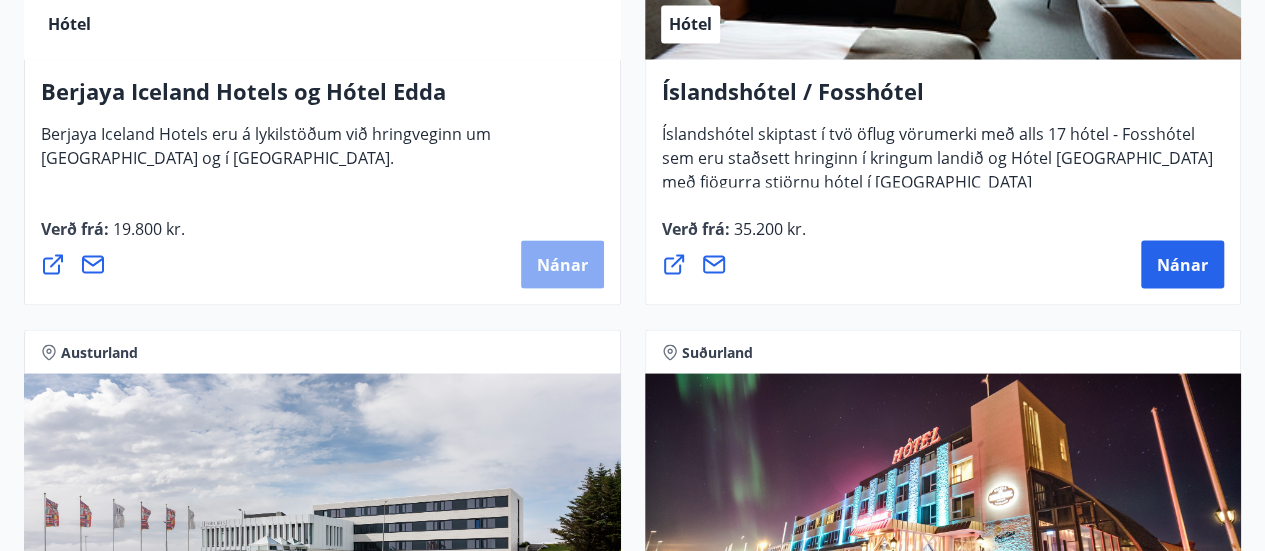 click on "Nánar" at bounding box center [562, 264] 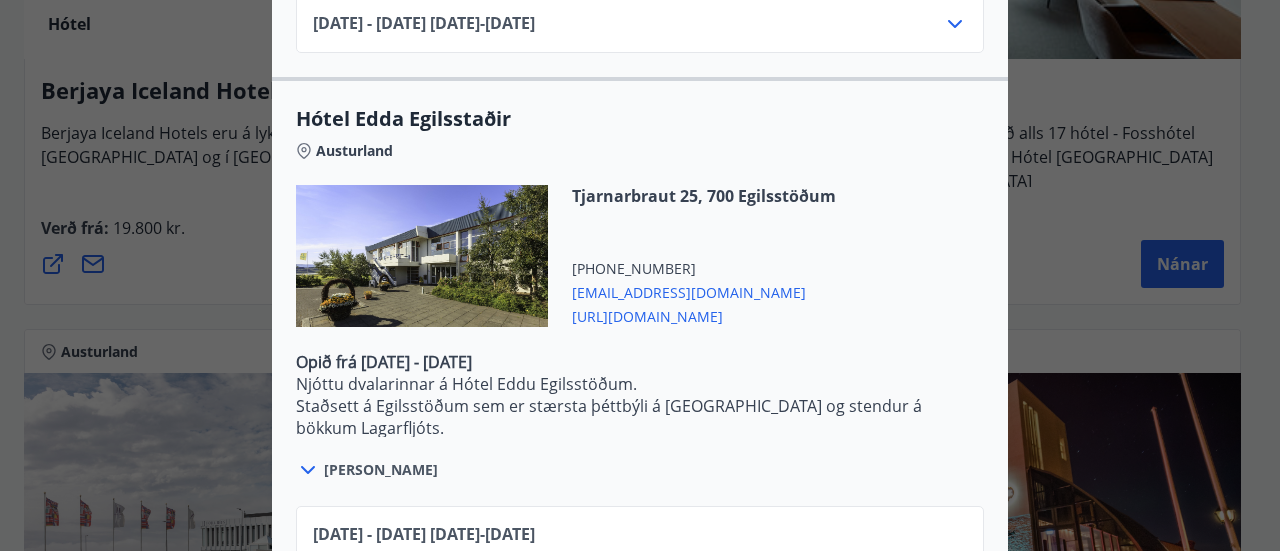 scroll, scrollTop: 1897, scrollLeft: 0, axis: vertical 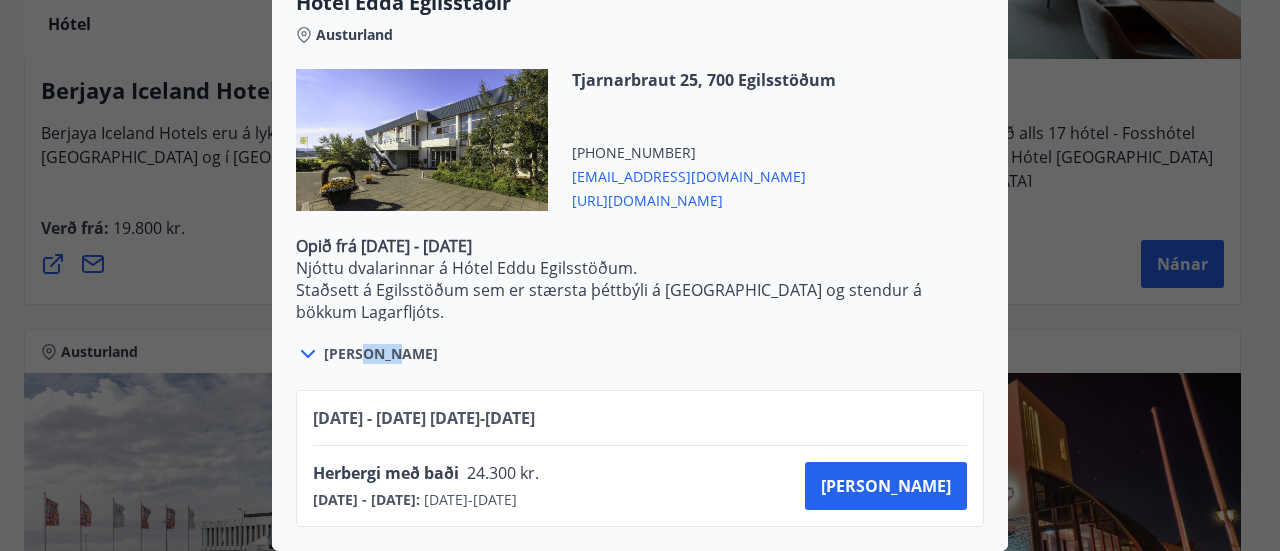 drag, startPoint x: 352, startPoint y: 329, endPoint x: 503, endPoint y: 321, distance: 151.21178 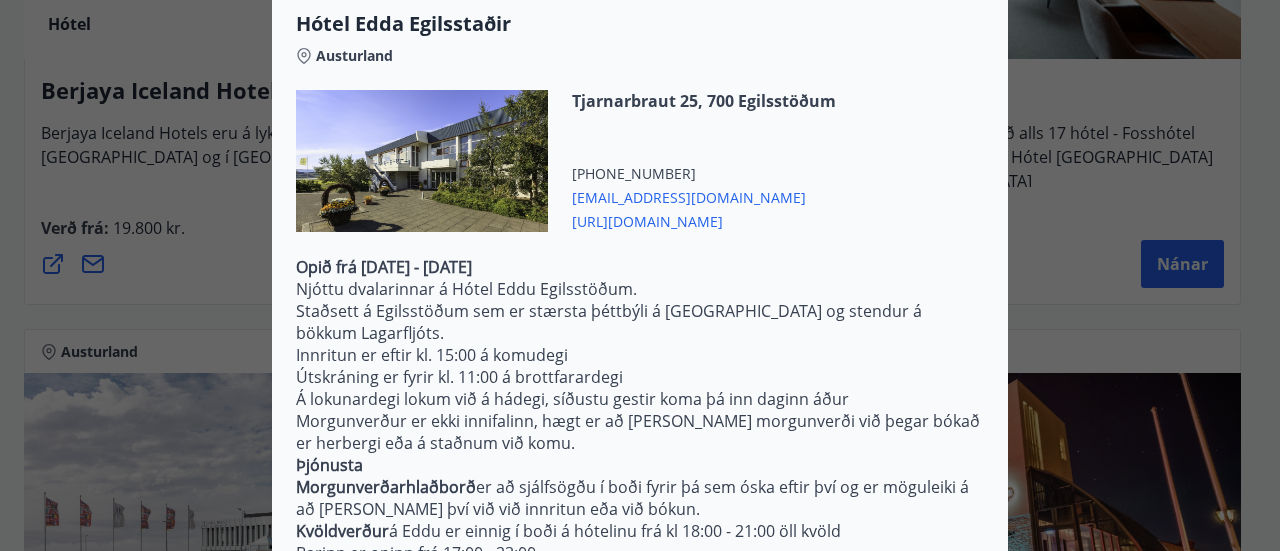 scroll, scrollTop: 1861, scrollLeft: 0, axis: vertical 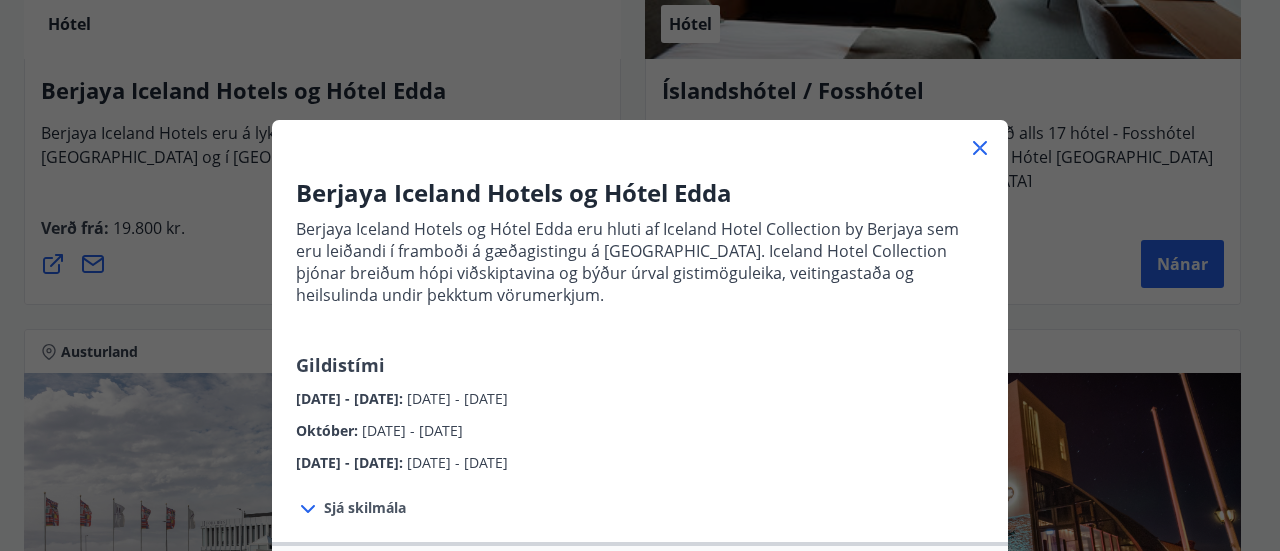 click 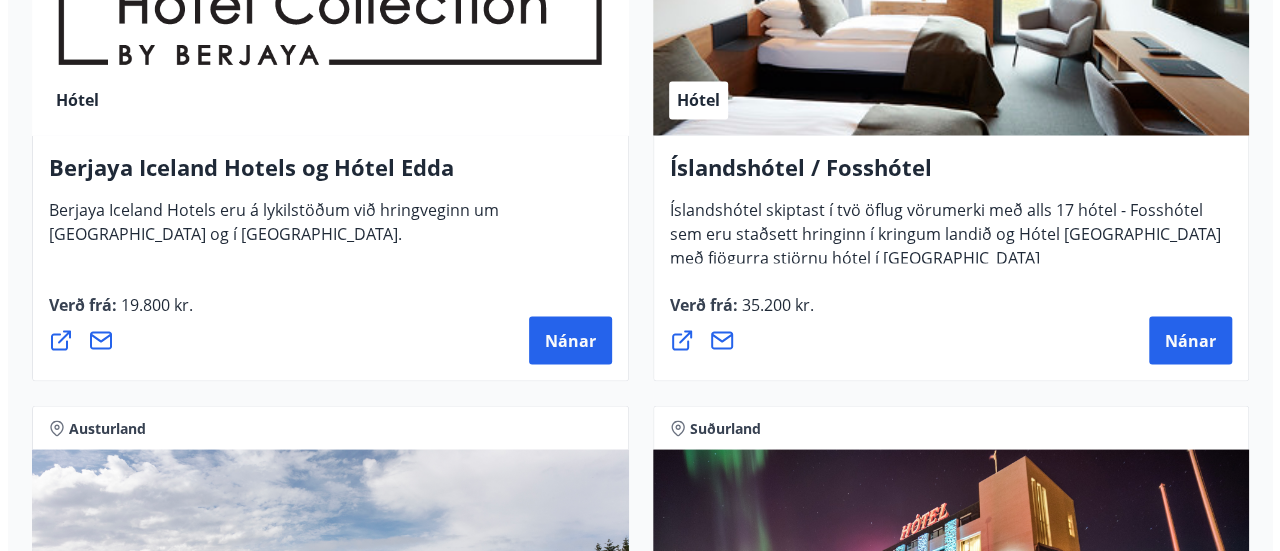 scroll, scrollTop: 1775, scrollLeft: 0, axis: vertical 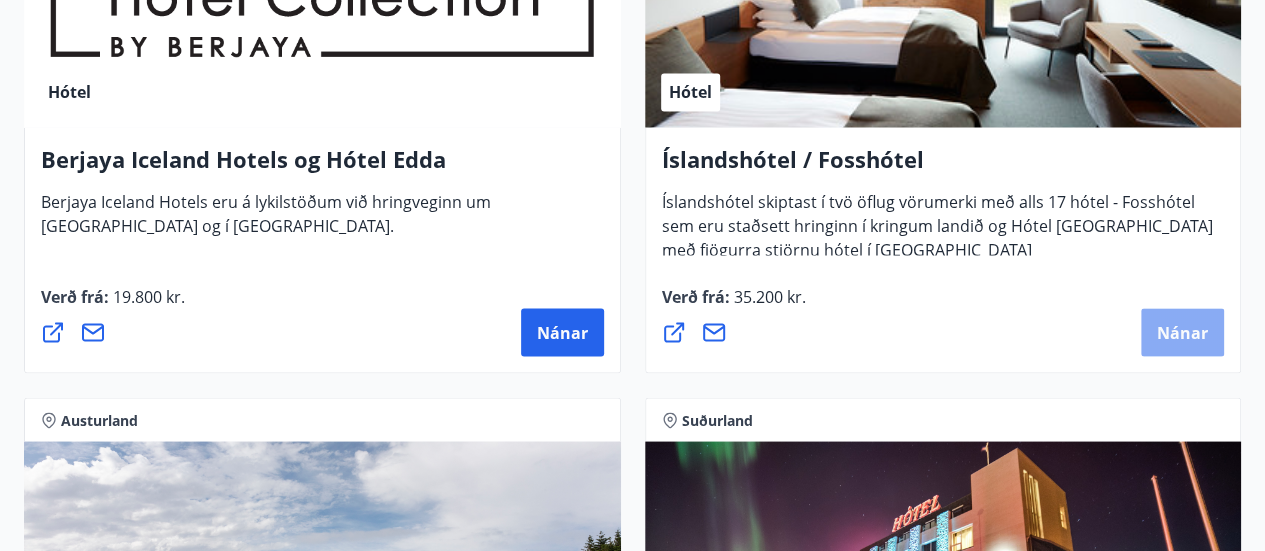 click on "Nánar" at bounding box center [1182, 332] 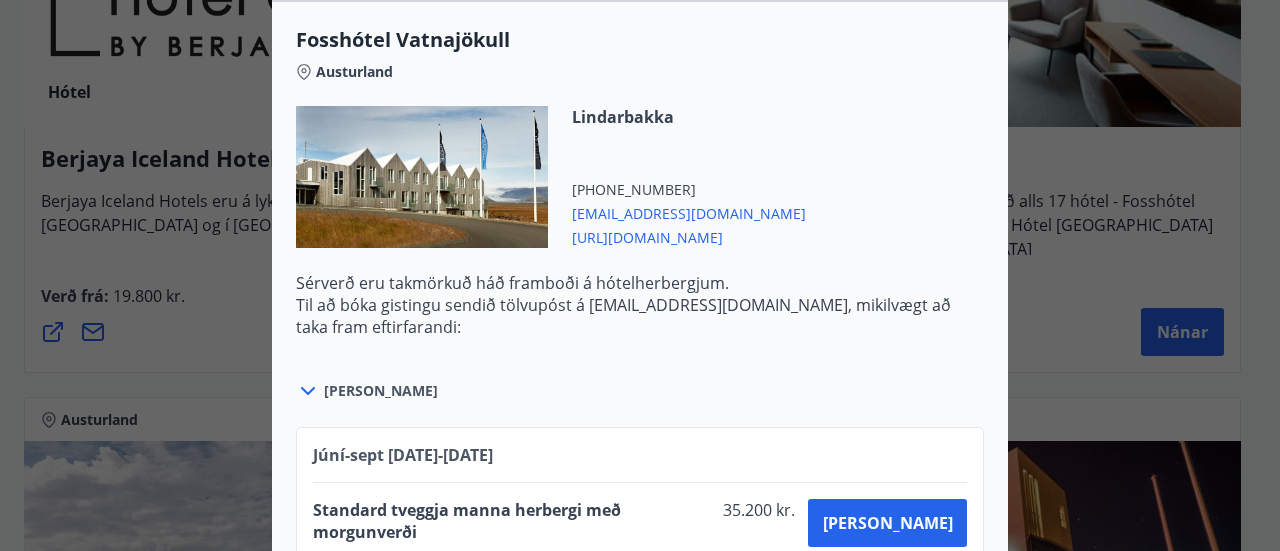 scroll, scrollTop: 1283, scrollLeft: 0, axis: vertical 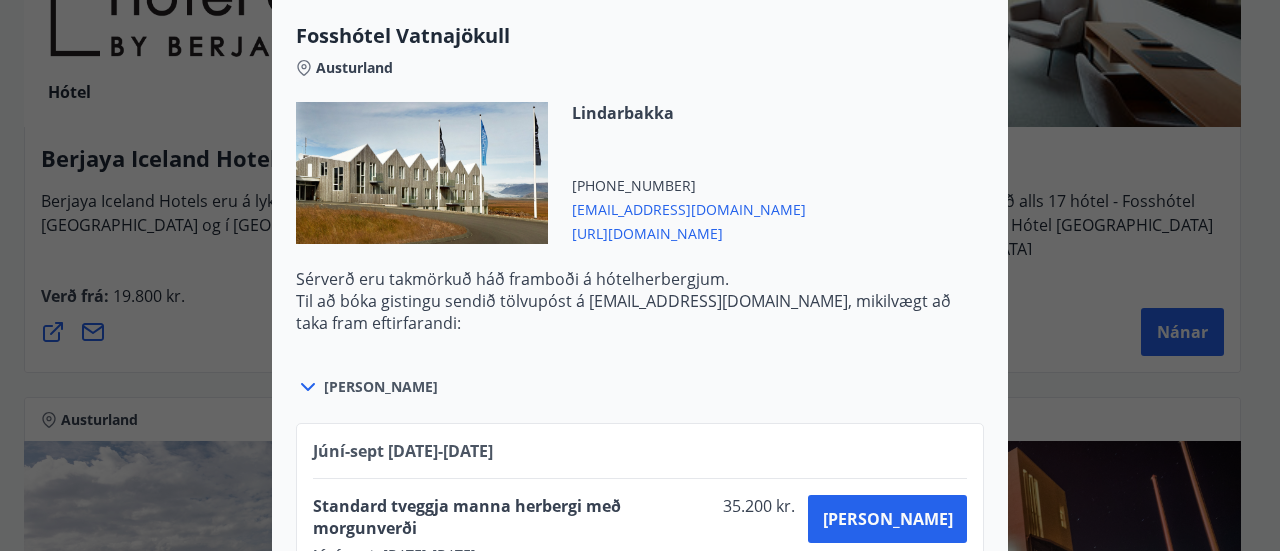click on "[URL][DOMAIN_NAME]" at bounding box center (689, 232) 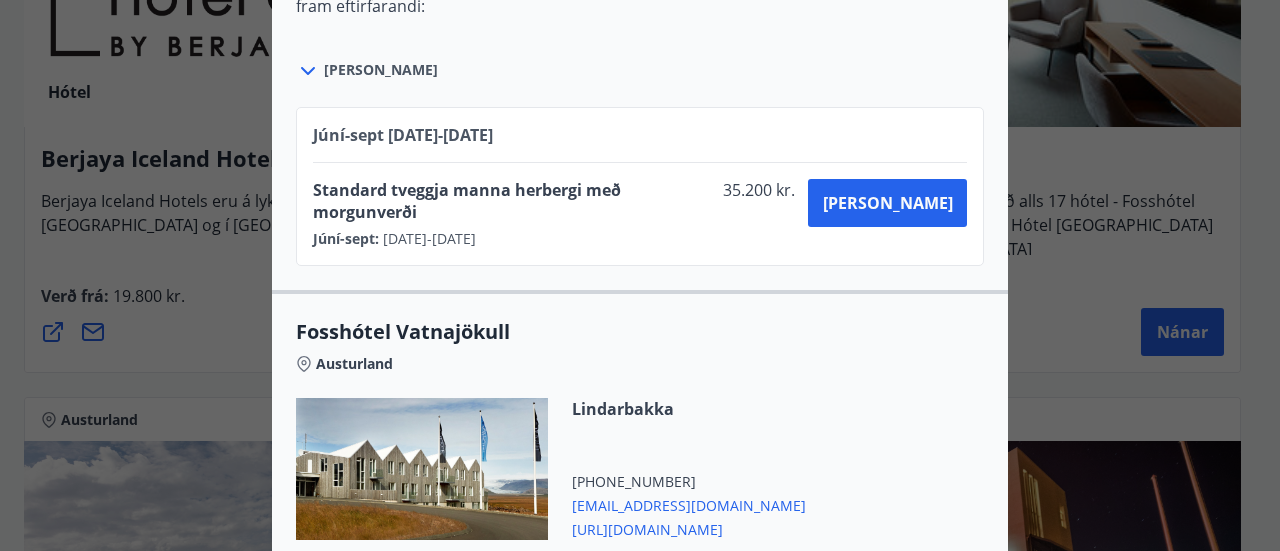 scroll, scrollTop: 843, scrollLeft: 0, axis: vertical 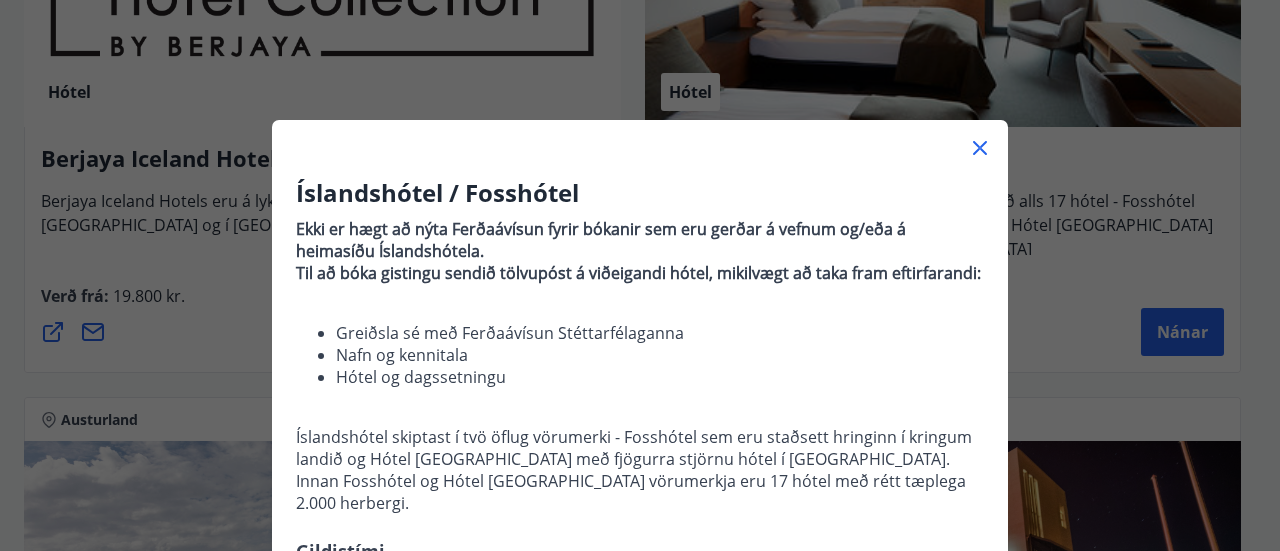 click 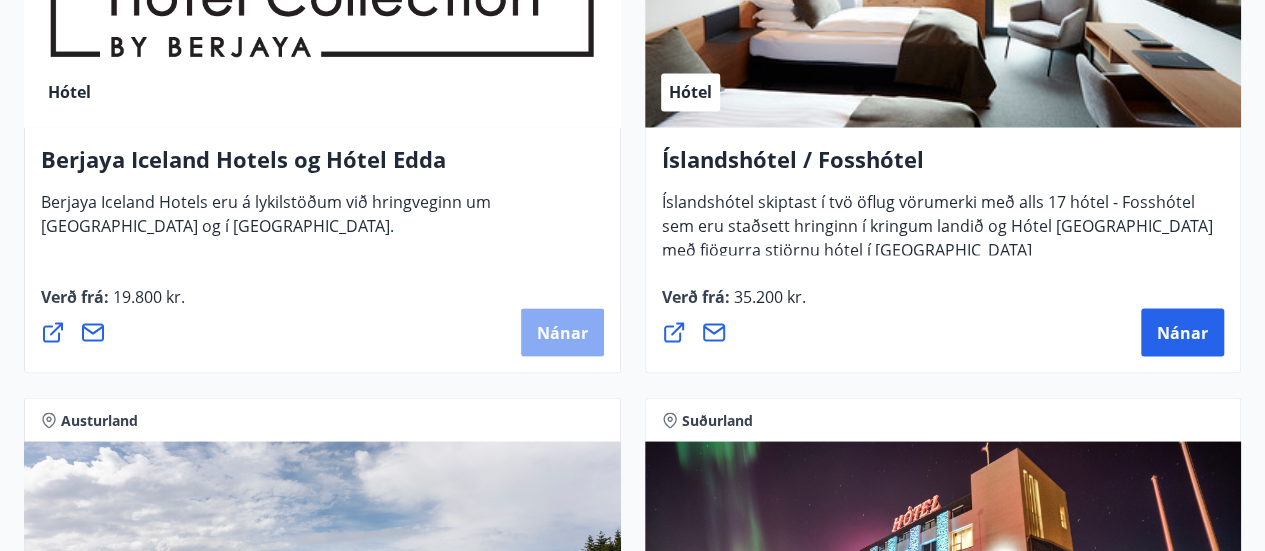 click on "Nánar" at bounding box center [562, 332] 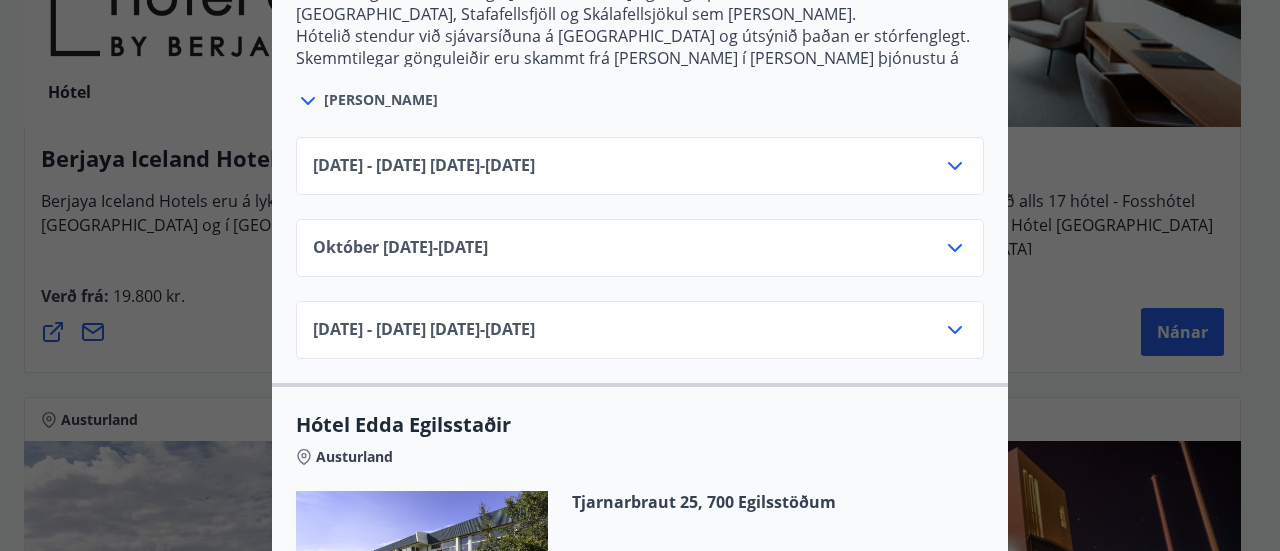 scroll, scrollTop: 1897, scrollLeft: 0, axis: vertical 